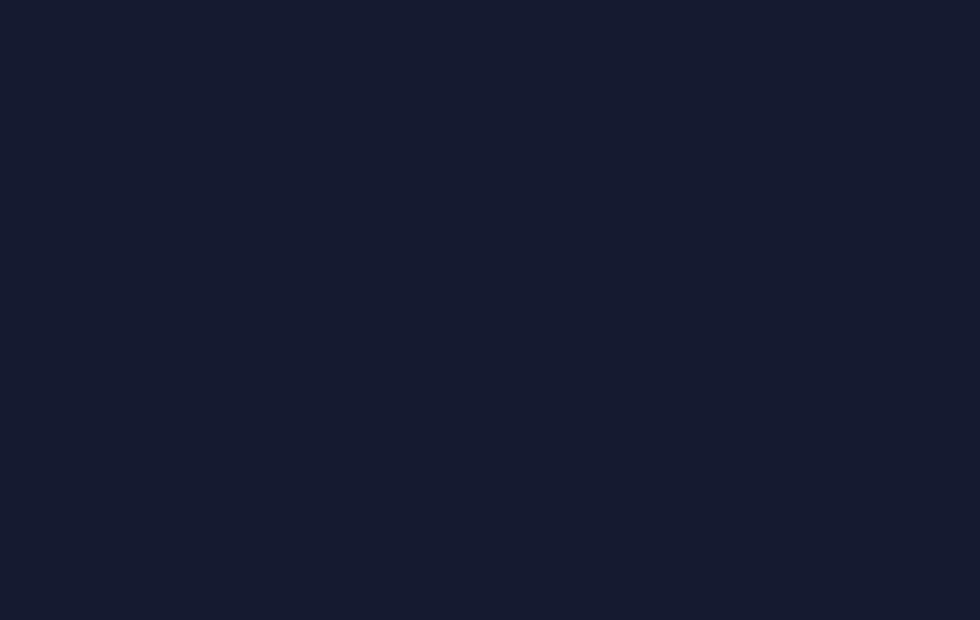 scroll, scrollTop: 0, scrollLeft: 0, axis: both 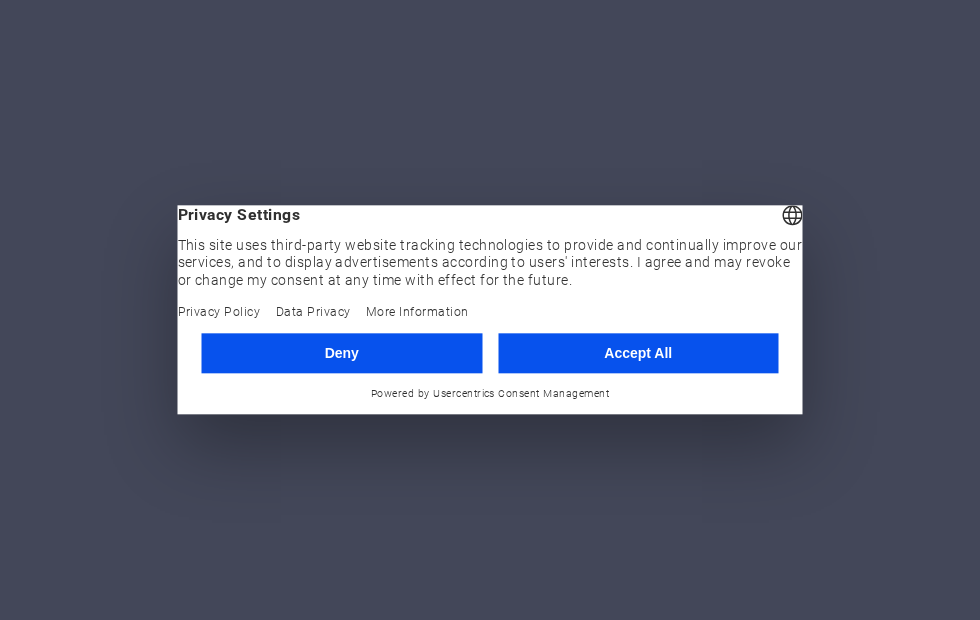 click on "Accept All" at bounding box center (638, 353) 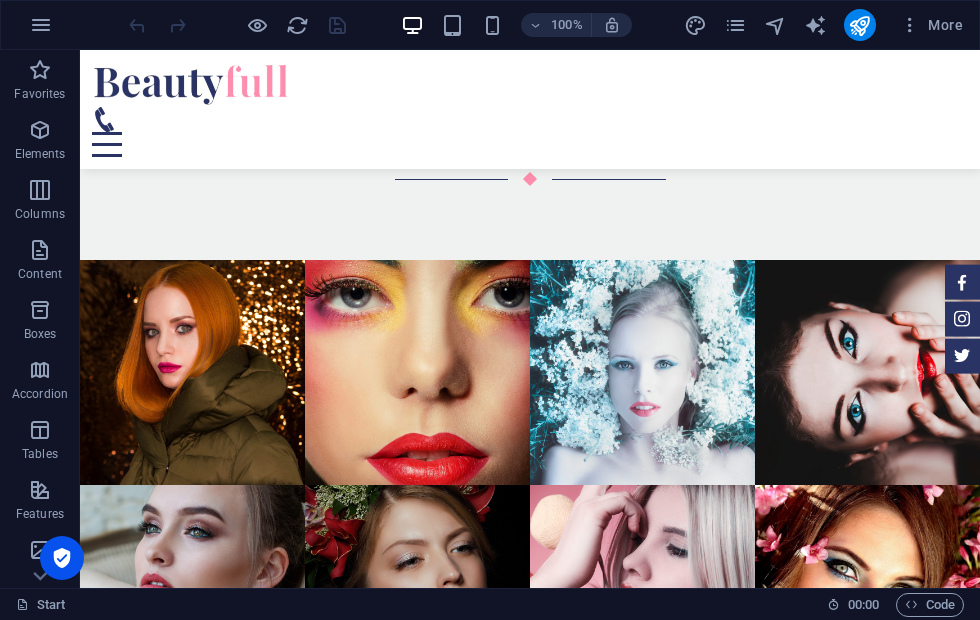 scroll, scrollTop: 2987, scrollLeft: 0, axis: vertical 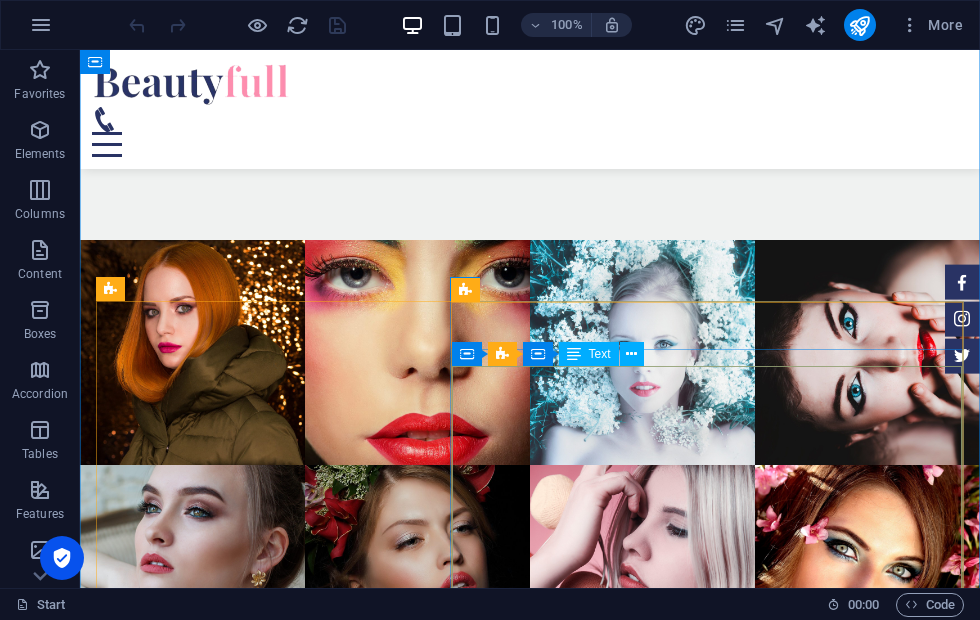 click on "Item 1 Lorem ipsum dolor sit amet, consectetur. $ 10 Item 2 Lorem ipsum dolor sit amet, consectetur. $ 10 Item 3 Lorem ipsum dolor sit amet, consectetur. $ 10 Item 4 Lorem ipsum dolor sit amet, consectetur. $ 10 Item 5 Lorem ipsum dolor sit amet, consectetur. $ 10" at bounding box center [530, 3711] 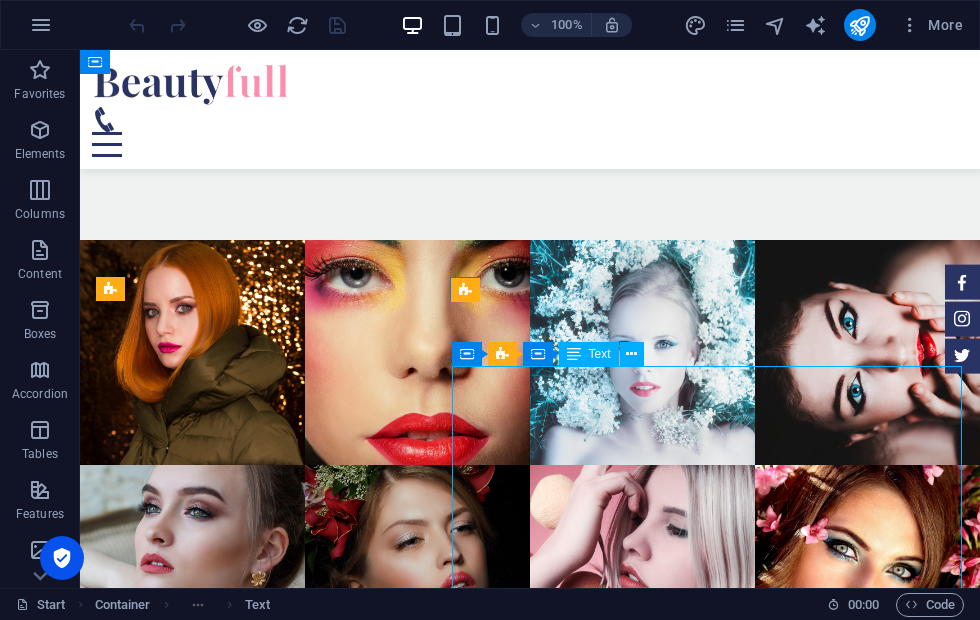 click on "Item 1 Lorem ipsum dolor sit amet, consectetur. $ 10 Item 2 Lorem ipsum dolor sit amet, consectetur. $ 10 Item 3 Lorem ipsum dolor sit amet, consectetur. $ 10 Item 4 Lorem ipsum dolor sit amet, consectetur. $ 10 Item 5 Lorem ipsum dolor sit amet, consectetur. $ 10" at bounding box center [530, 3711] 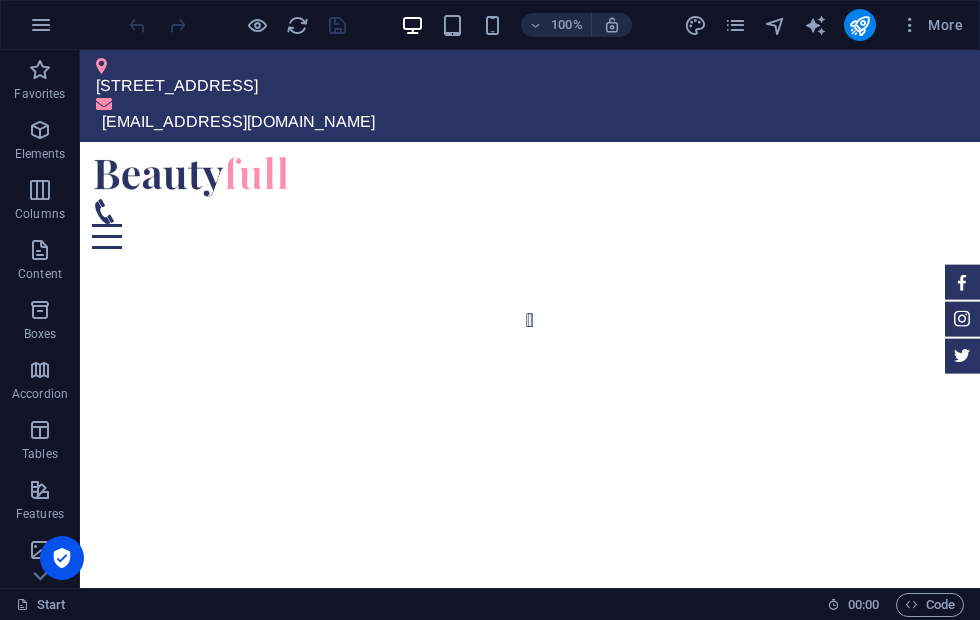 scroll, scrollTop: 0, scrollLeft: 0, axis: both 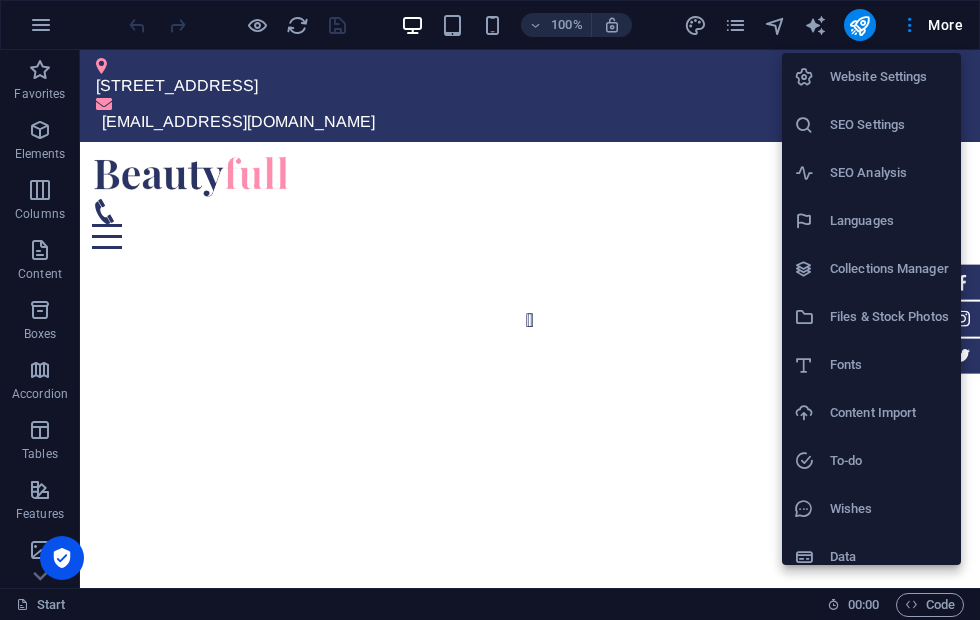 click on "Website Settings" at bounding box center (889, 77) 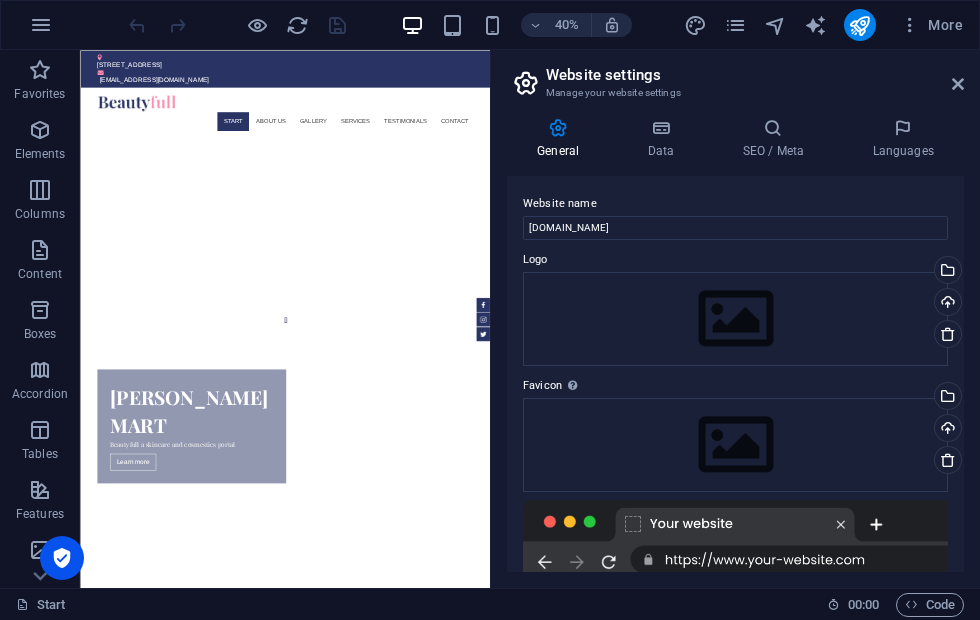 click at bounding box center [958, 84] 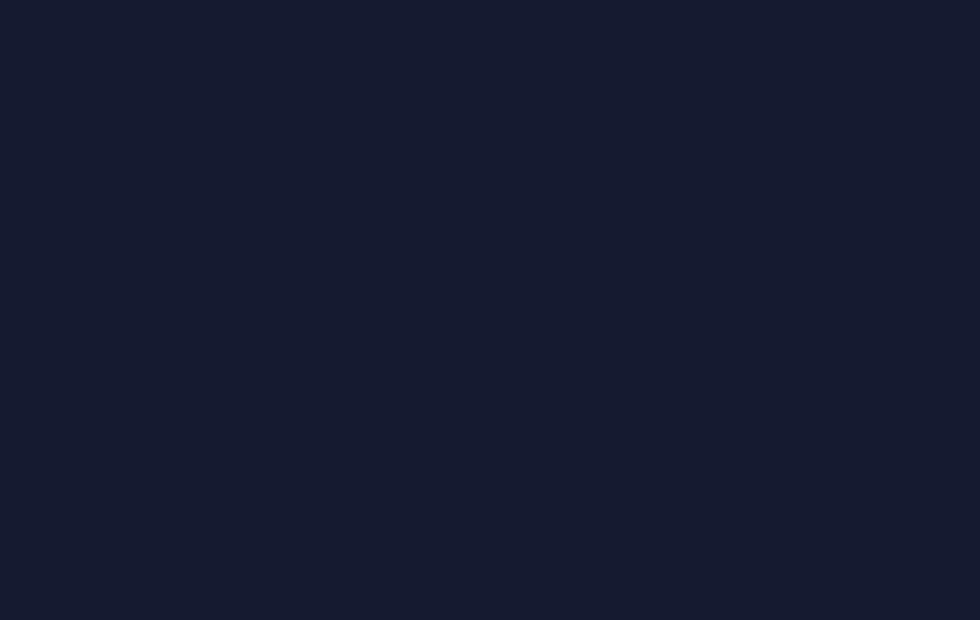 scroll, scrollTop: 0, scrollLeft: 0, axis: both 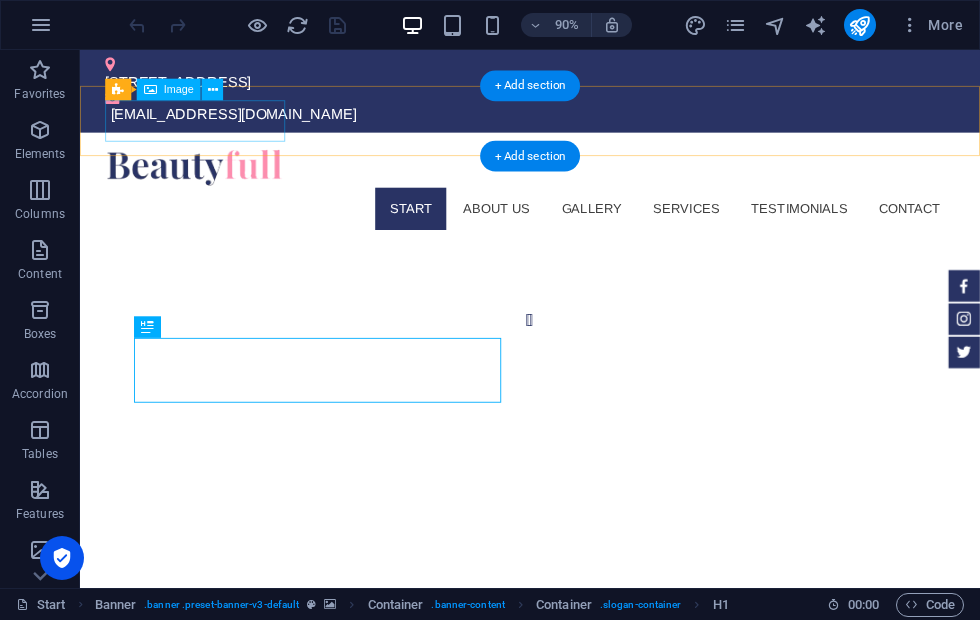 click at bounding box center [580, 180] 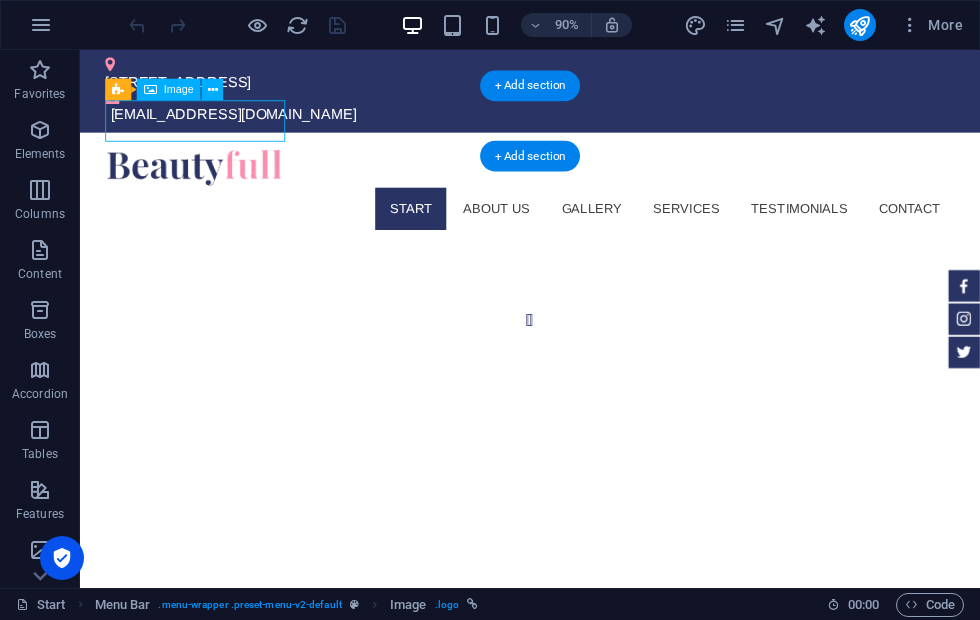 click at bounding box center (580, 180) 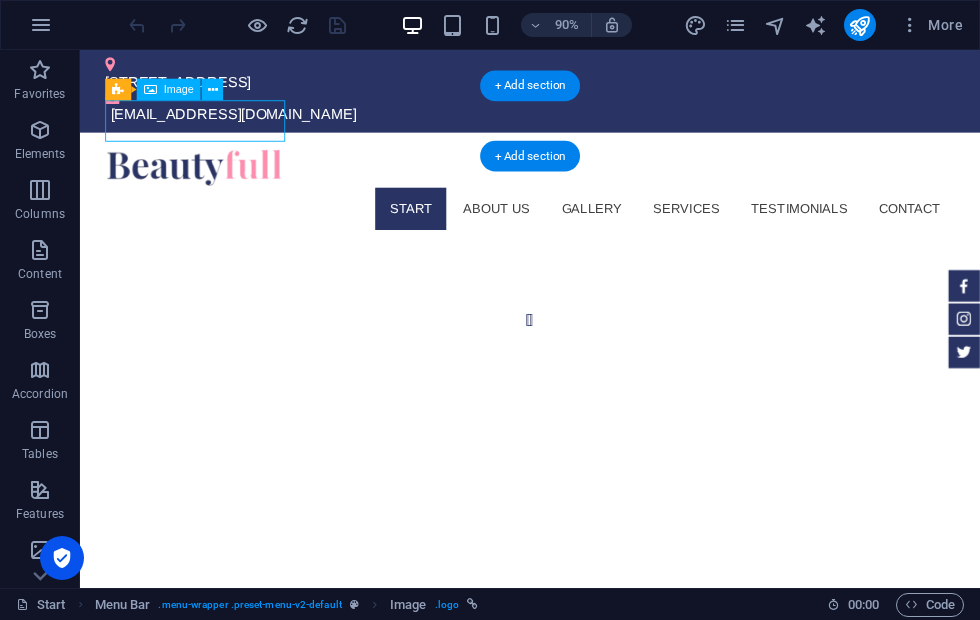 select on "px" 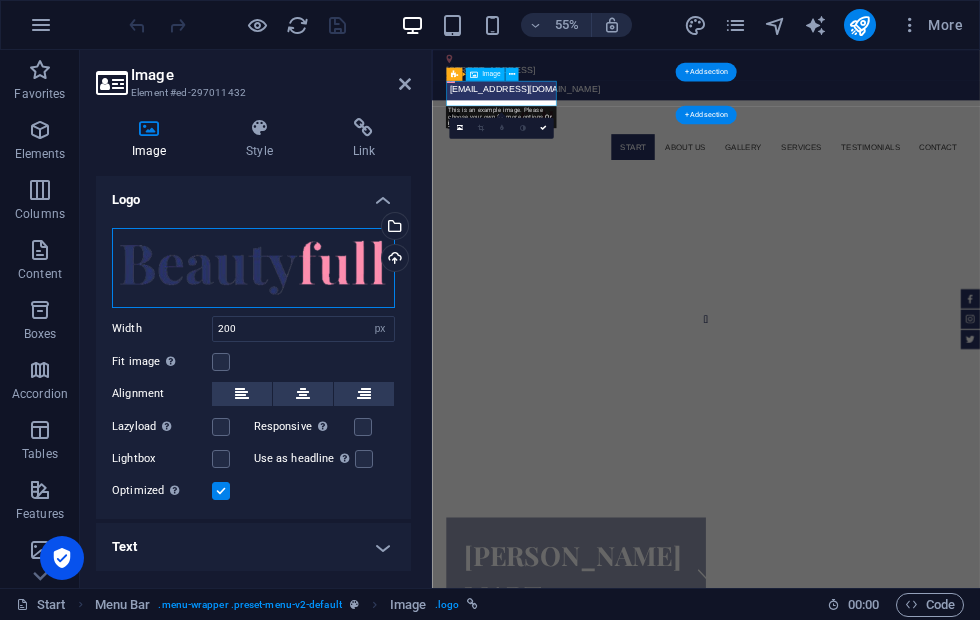 click on "Drag files here, click to choose files or select files from Files or our free stock photos & videos" at bounding box center [253, 268] 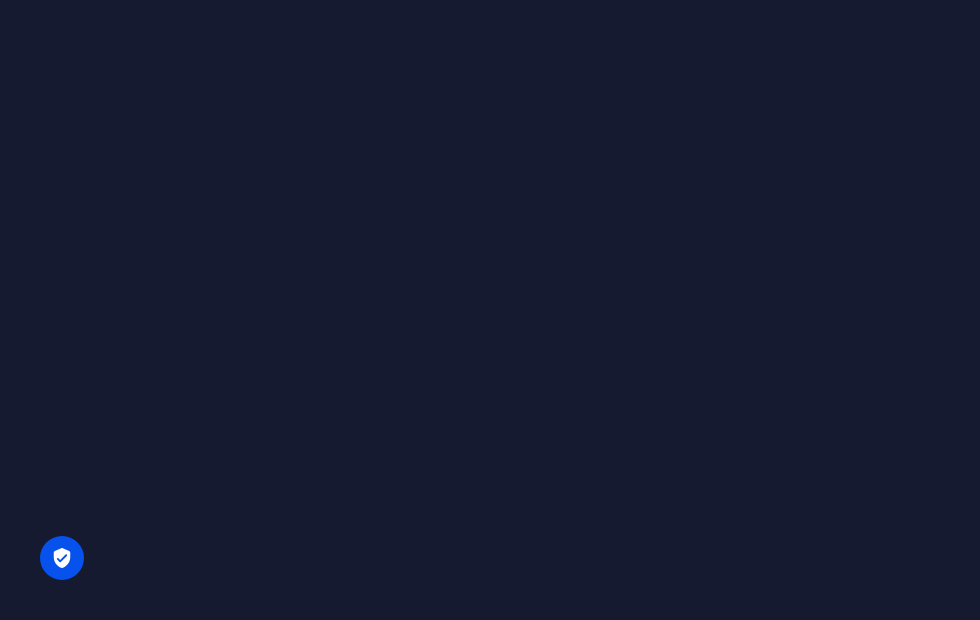 scroll, scrollTop: 0, scrollLeft: 0, axis: both 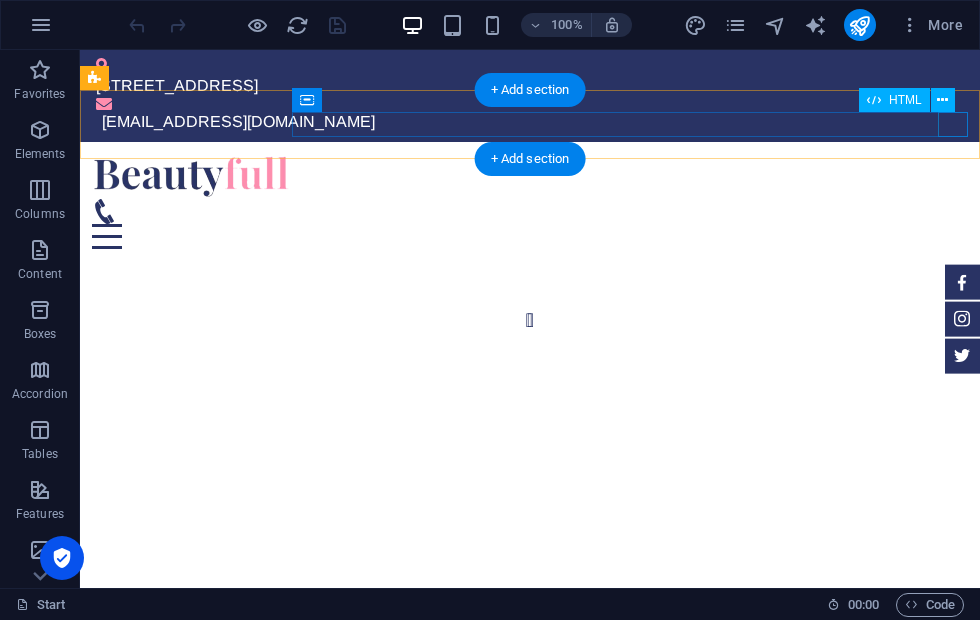 click at bounding box center (530, 236) 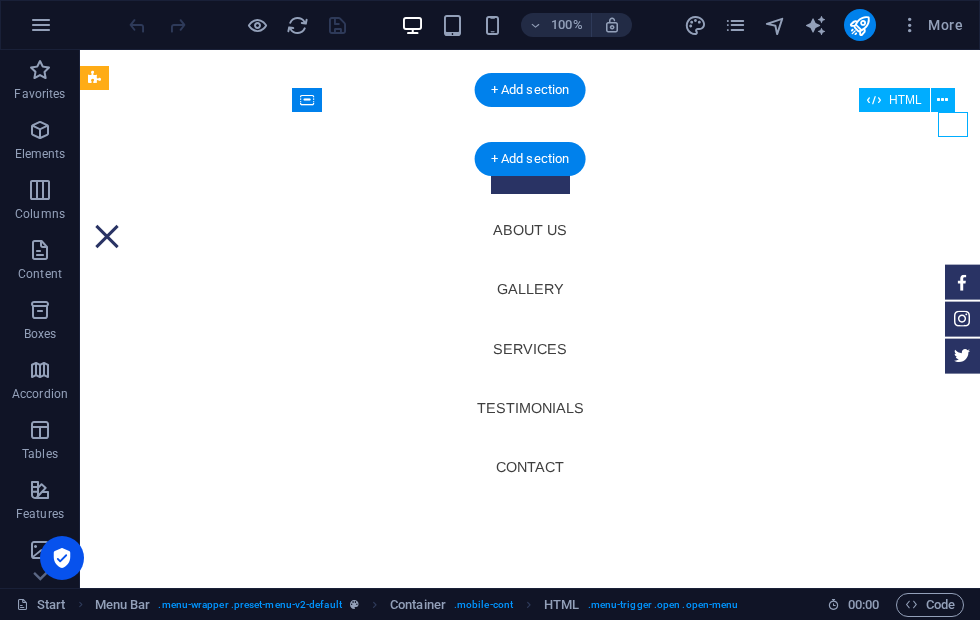 click at bounding box center [530, 236] 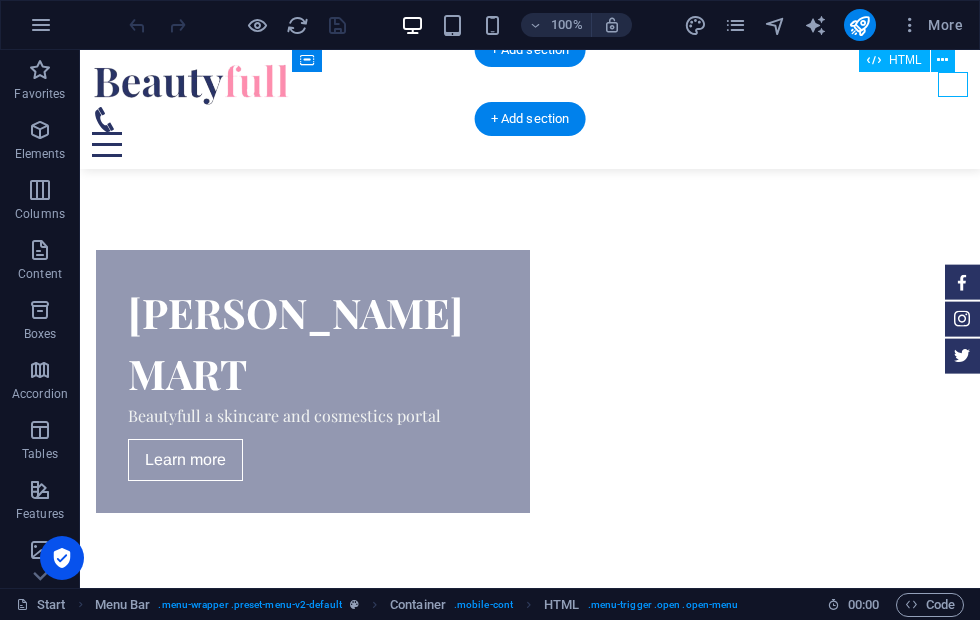 scroll, scrollTop: 542, scrollLeft: 0, axis: vertical 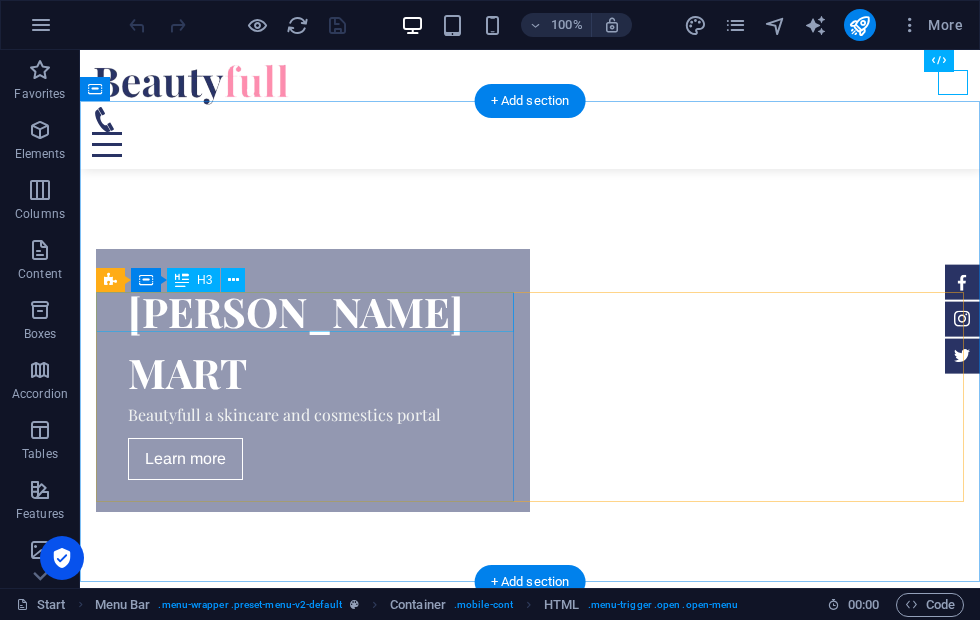 click on "Lorem ipsum dolor sit amet" at bounding box center [305, 804] 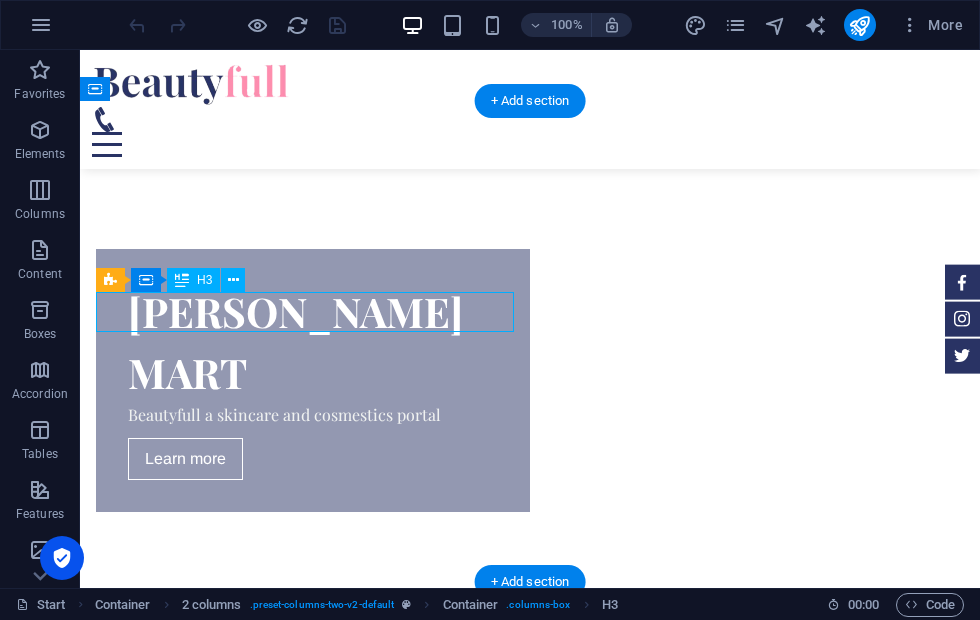 click on "Lorem ipsum dolor sit amet" at bounding box center [305, 804] 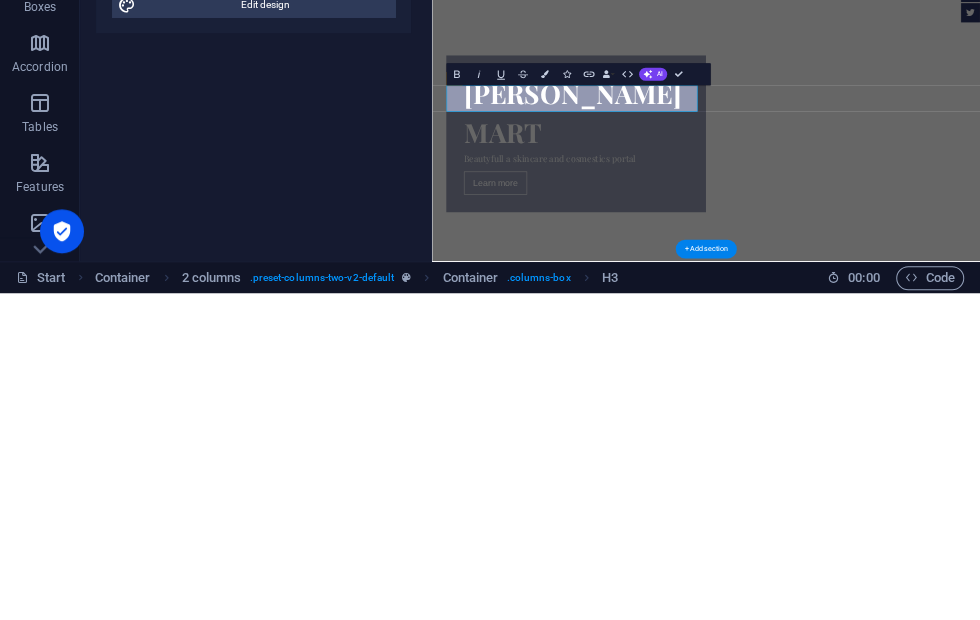 type 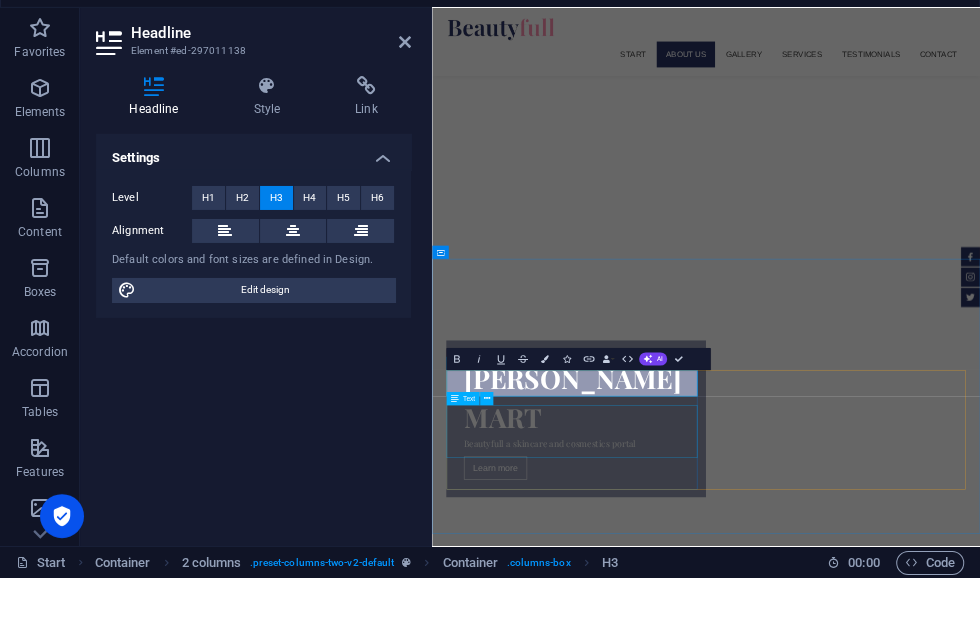 click on "Consectetur adipisicing eiusmod temporunt laboreie magna aliqua enim adite   minim veniamquis nostrud exercitation ullamco laboris nisi ut aliquip commodo consequat aute irure reprehenderit." at bounding box center (686, 1290) 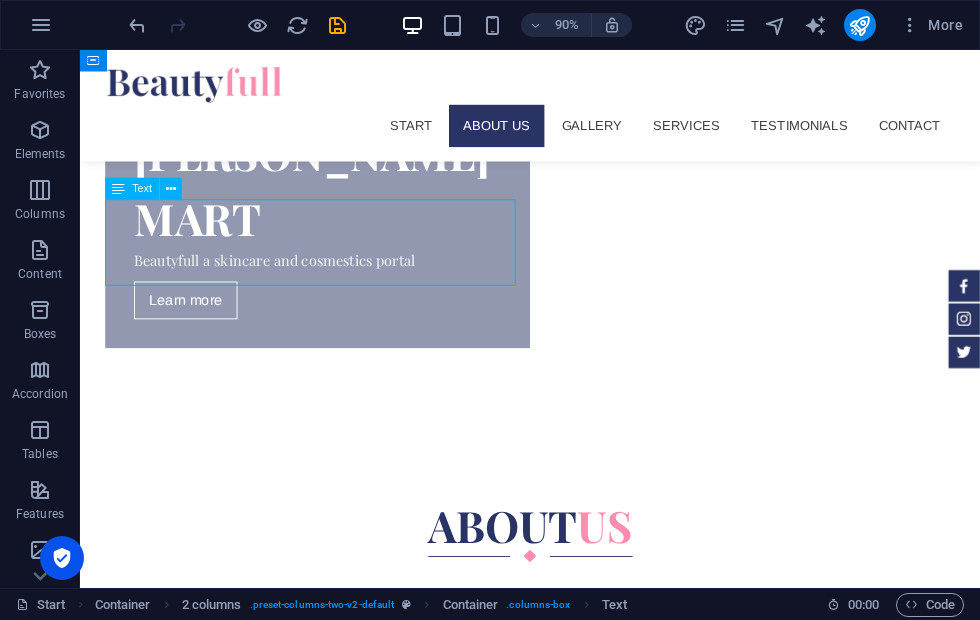 scroll, scrollTop: 756, scrollLeft: 0, axis: vertical 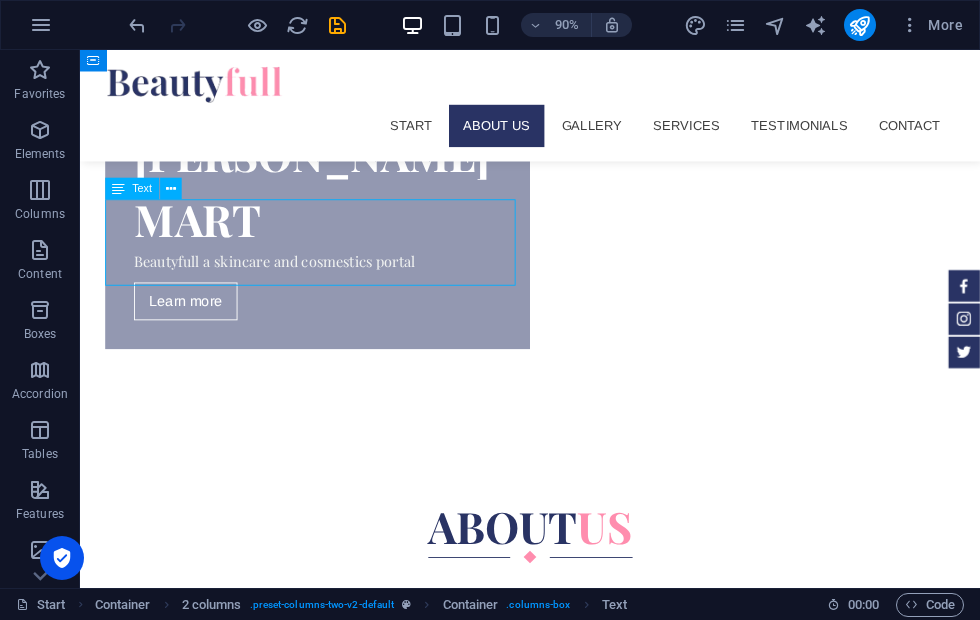 click on "Consectetur adipisicing eiusmod temporunt laboreie magna aliqua enim adite   minim veniamquis nostrud exercitation ullamco laboris nisi ut aliquip commodo consequat aute irure reprehenderit." at bounding box center (336, 777) 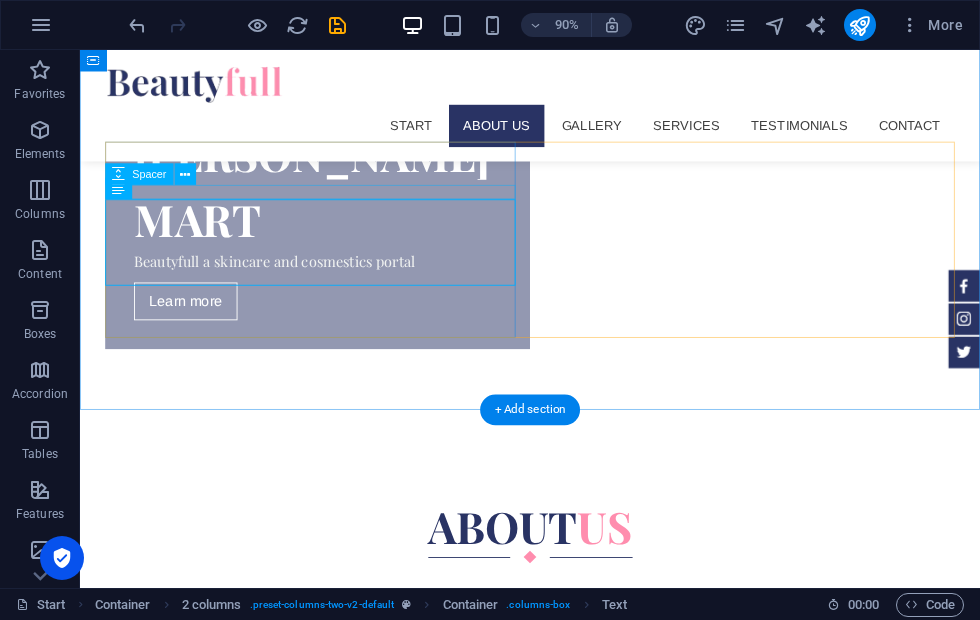 click on "Consectetur adipisicing eiusmod temporunt laboreie magna aliqua enim adite   minim veniamquis nostrud exercitation ullamco laboris nisi ut aliquip commodo consequat aute irure reprehenderit." at bounding box center [336, 777] 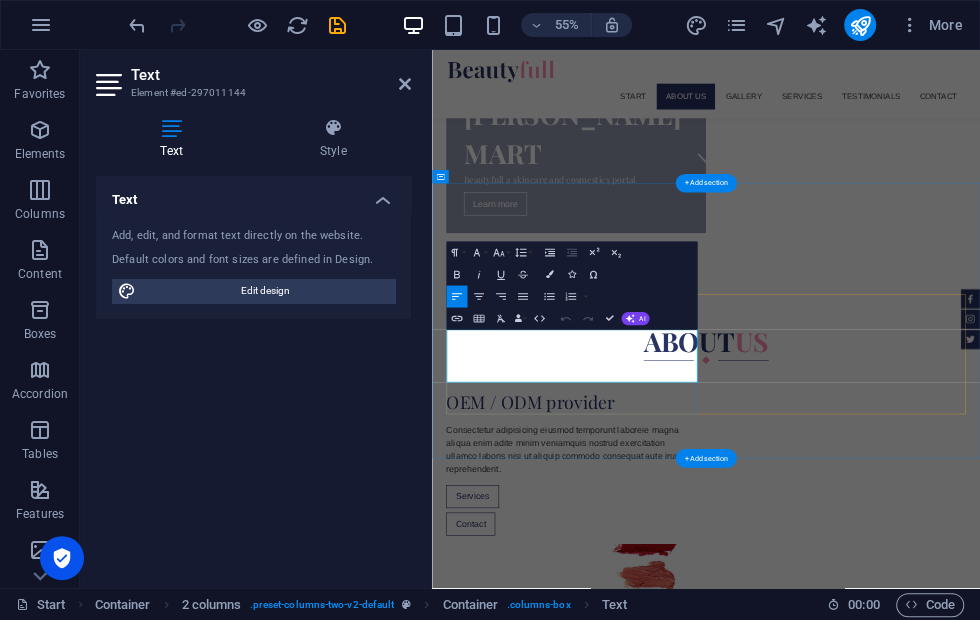click on "Add, edit, and format text directly on the website." at bounding box center [253, 236] 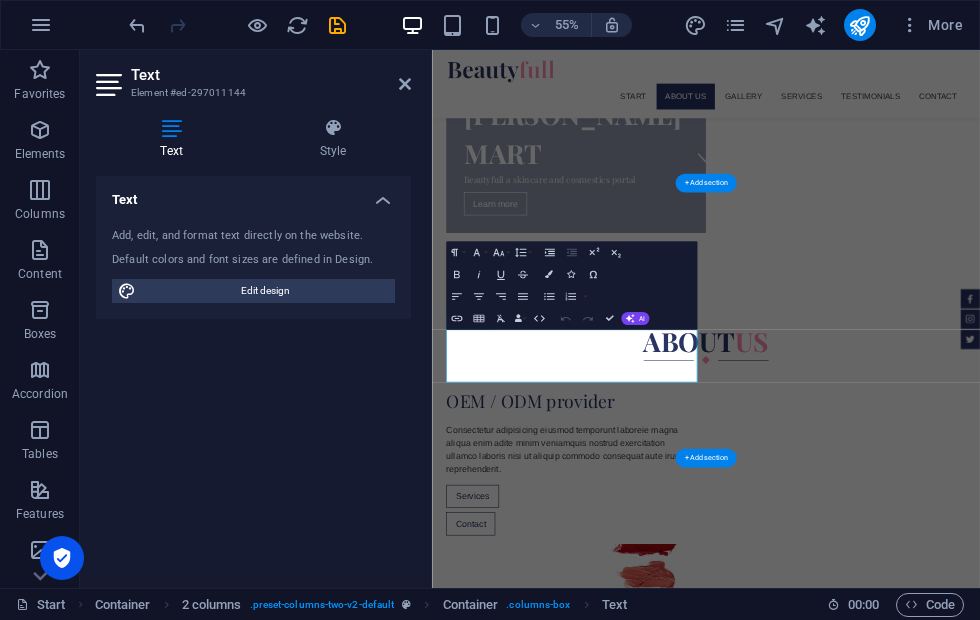 click on "Consectetur adipisicing eiusmod temporunt laboreie magna aliqua enim adite   minim veniamquis nostrud exercitation ullamco laboris nisi ut aliquip commodo consequat aute irure reprehenderit." at bounding box center (686, 777) 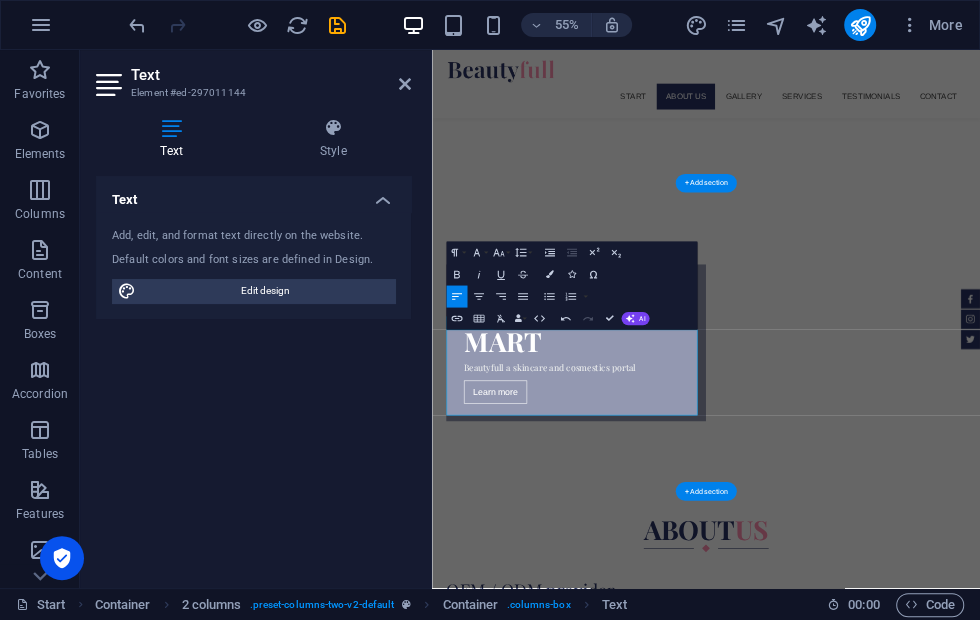 type 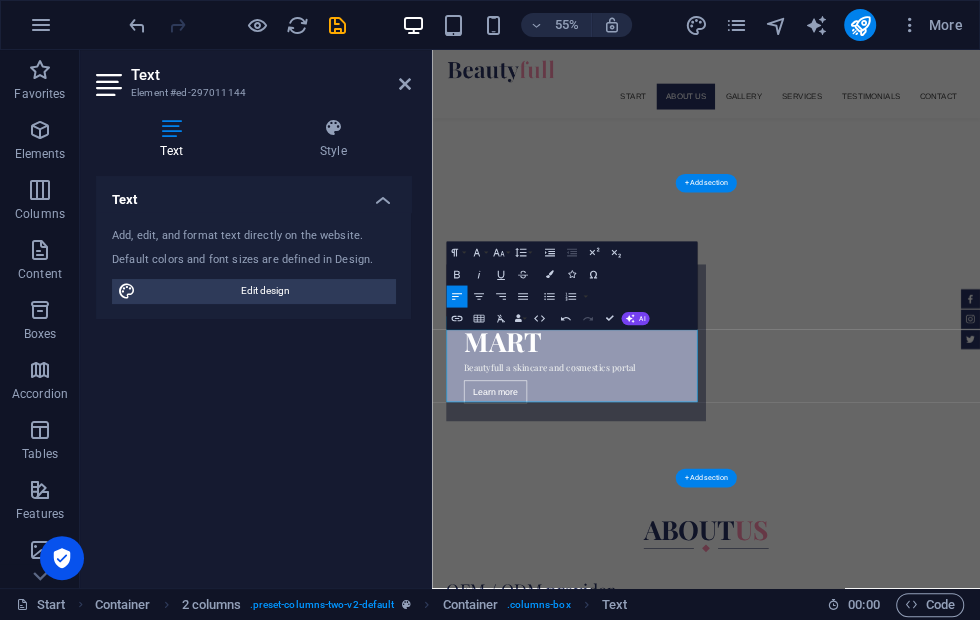 click at bounding box center [686, 1454] 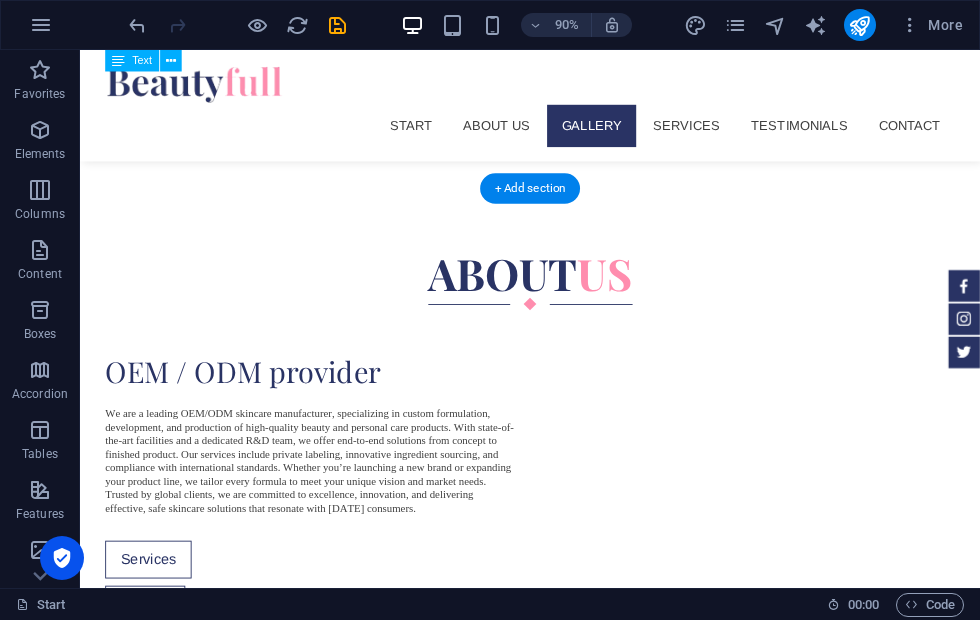 scroll, scrollTop: 1040, scrollLeft: 0, axis: vertical 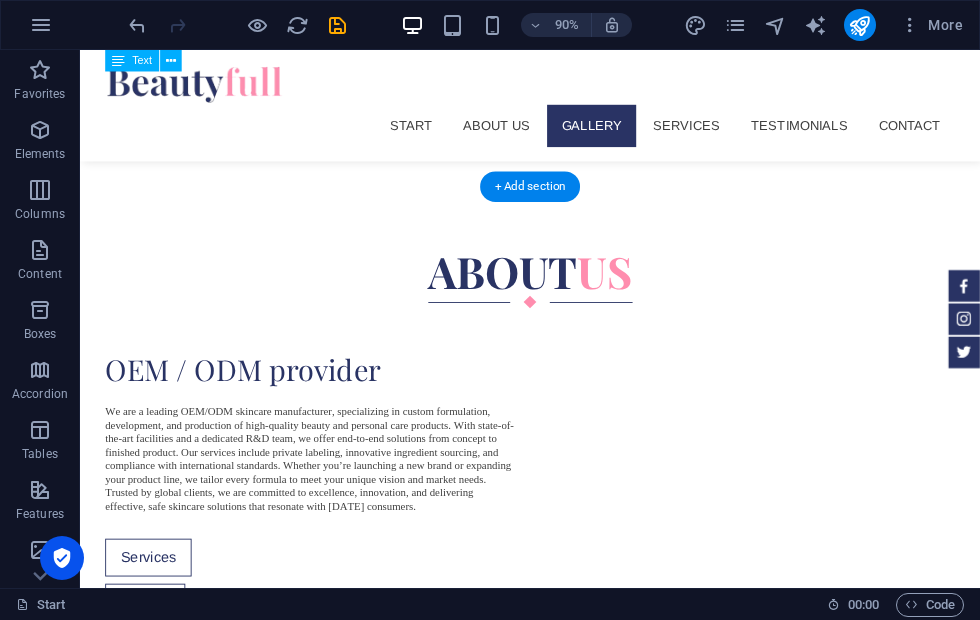 click at bounding box center (859, 25) 